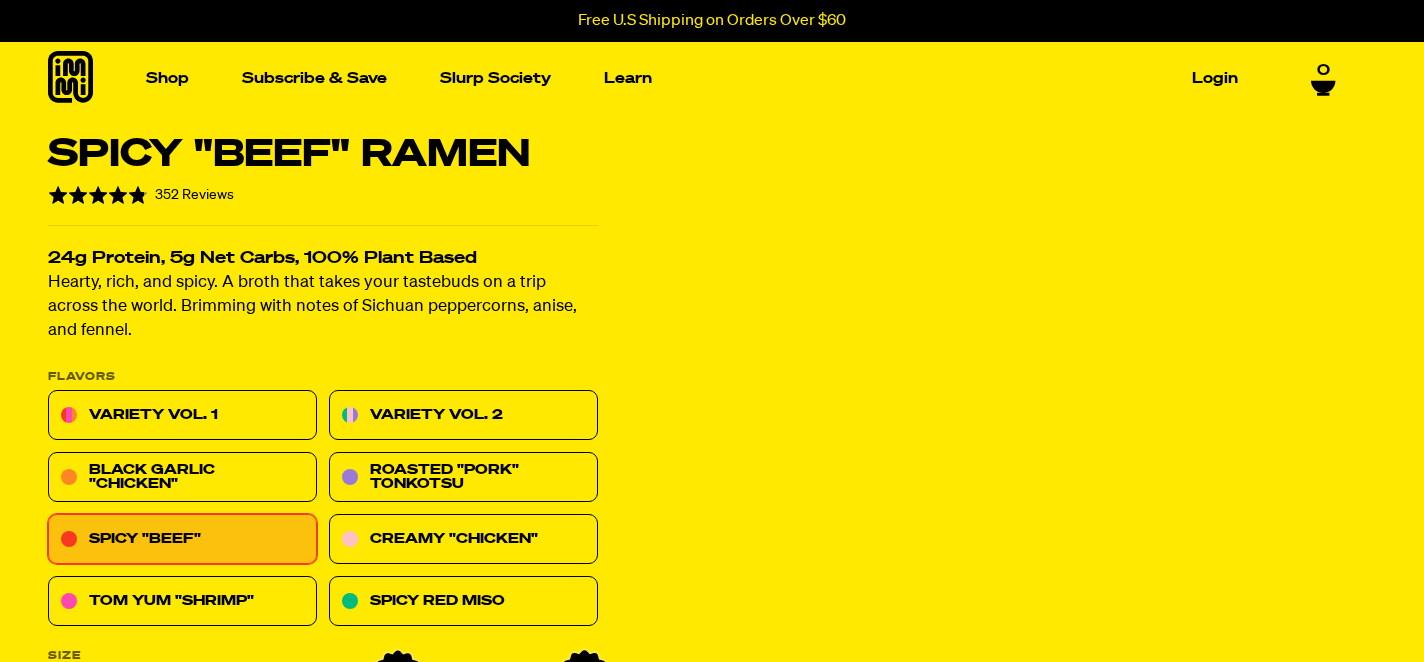 scroll, scrollTop: 0, scrollLeft: 0, axis: both 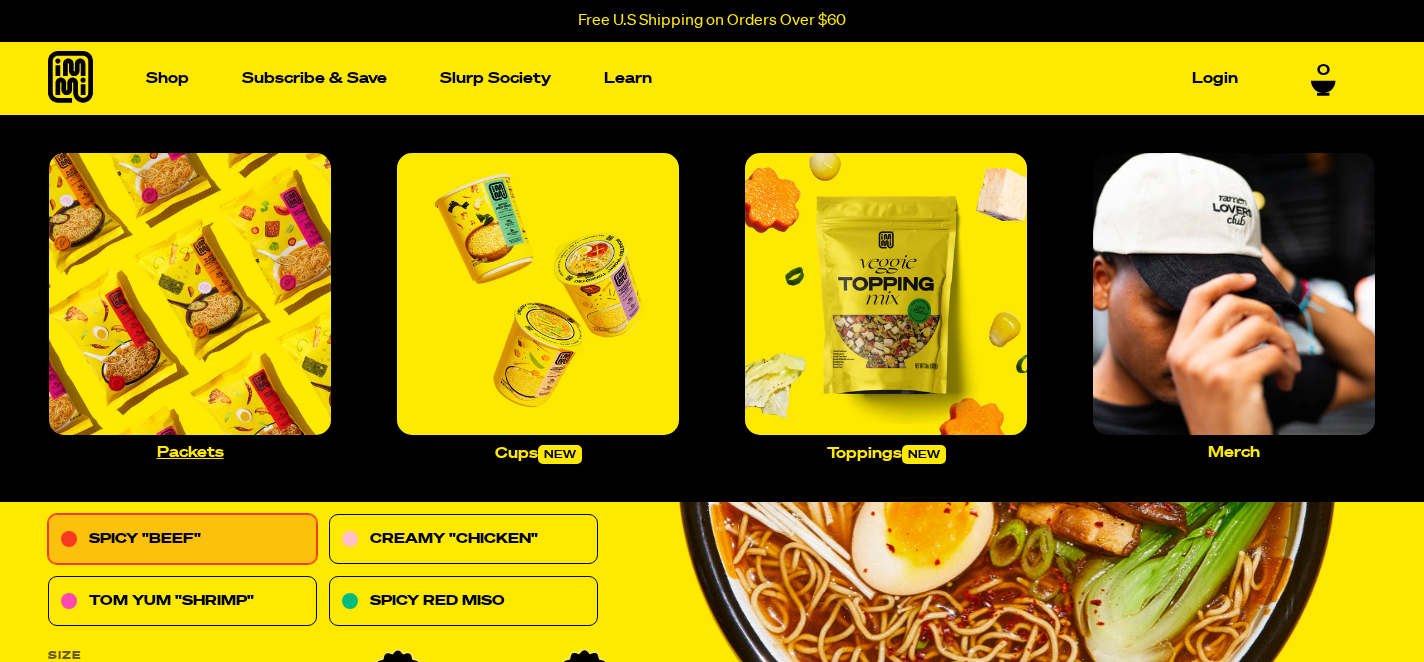 click on "Packets" at bounding box center [190, 452] 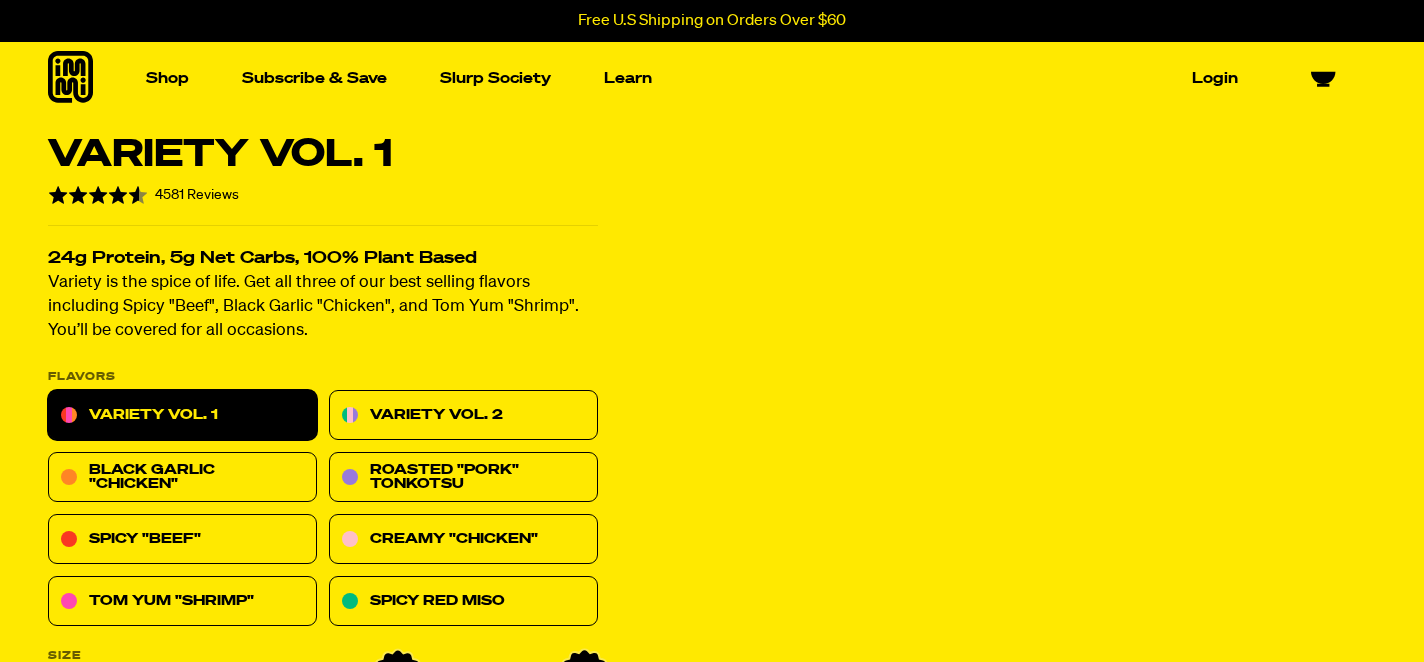 scroll, scrollTop: 0, scrollLeft: 0, axis: both 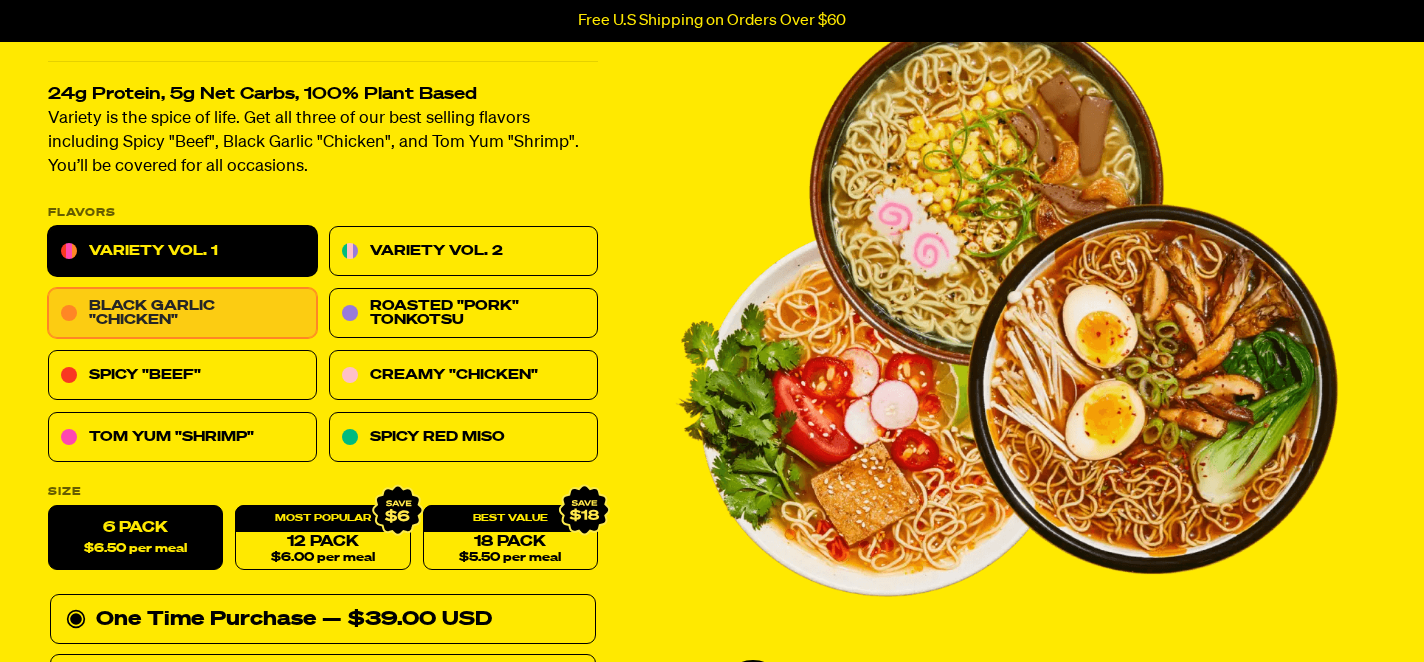 click on "Black Garlic "Chicken"" at bounding box center (182, 314) 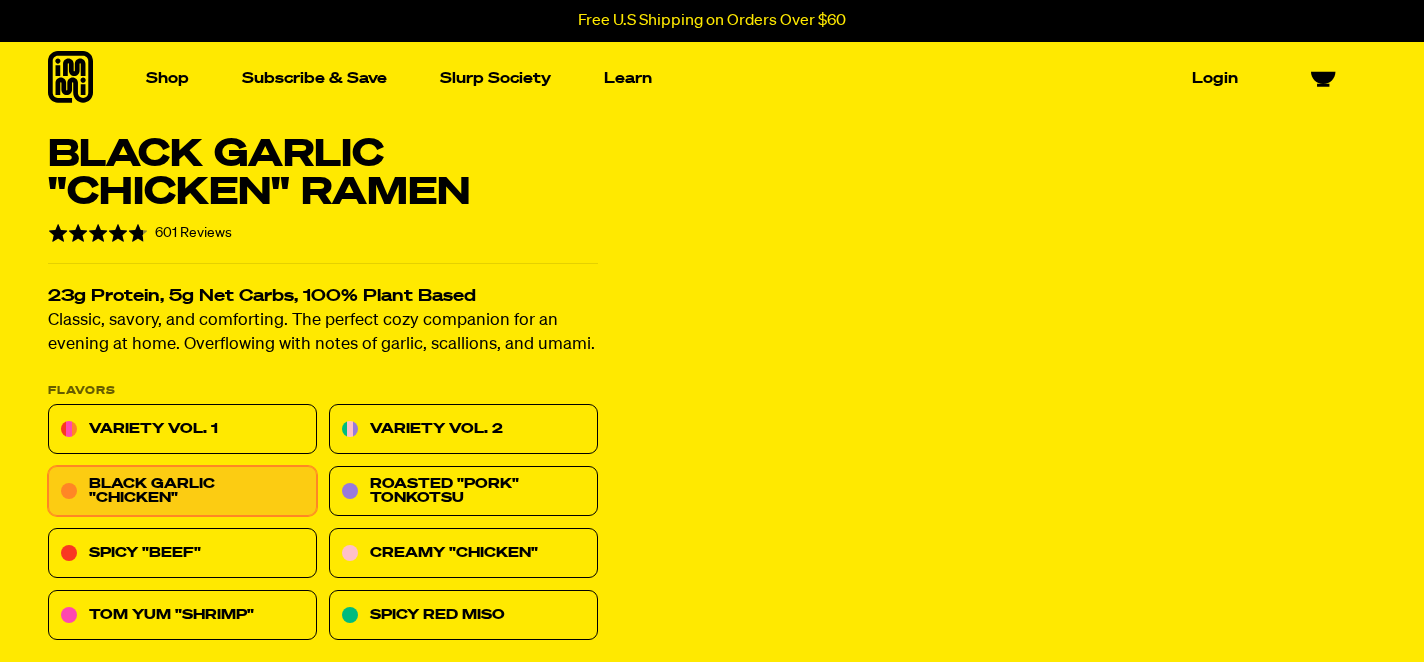 scroll, scrollTop: 0, scrollLeft: 0, axis: both 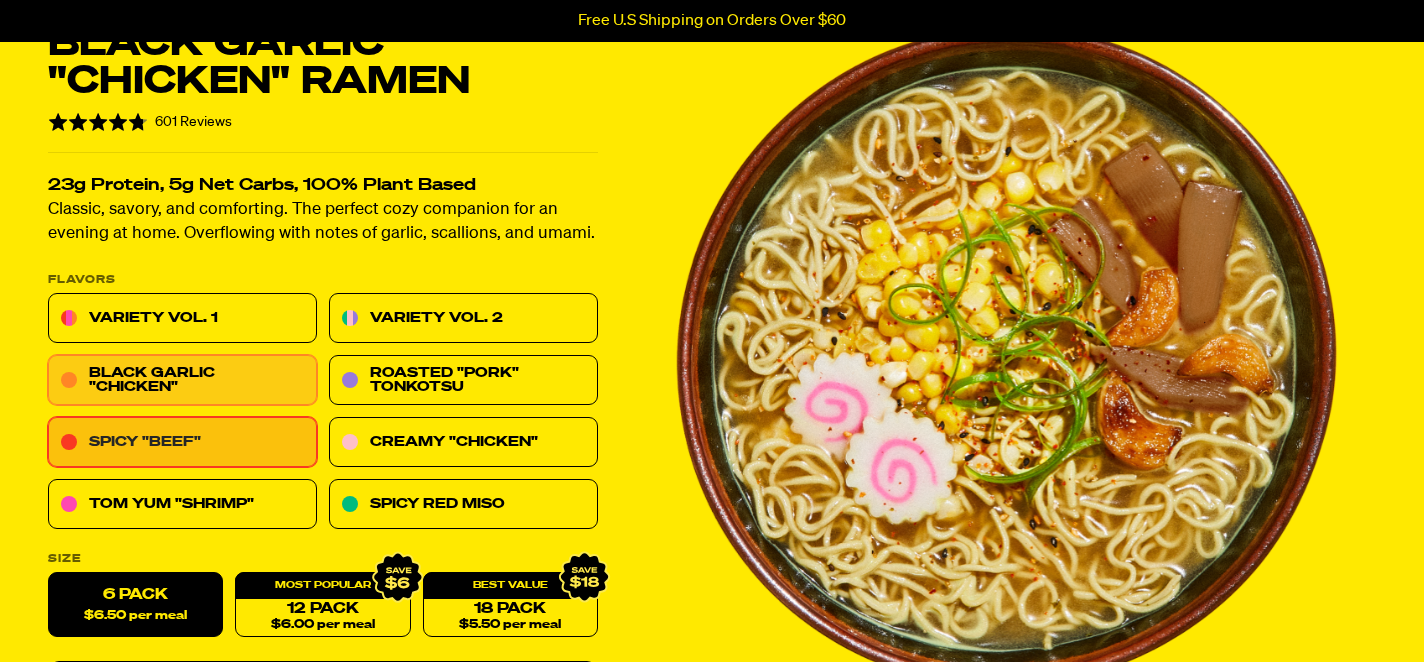 click on "Spicy "Beef"" at bounding box center (182, 443) 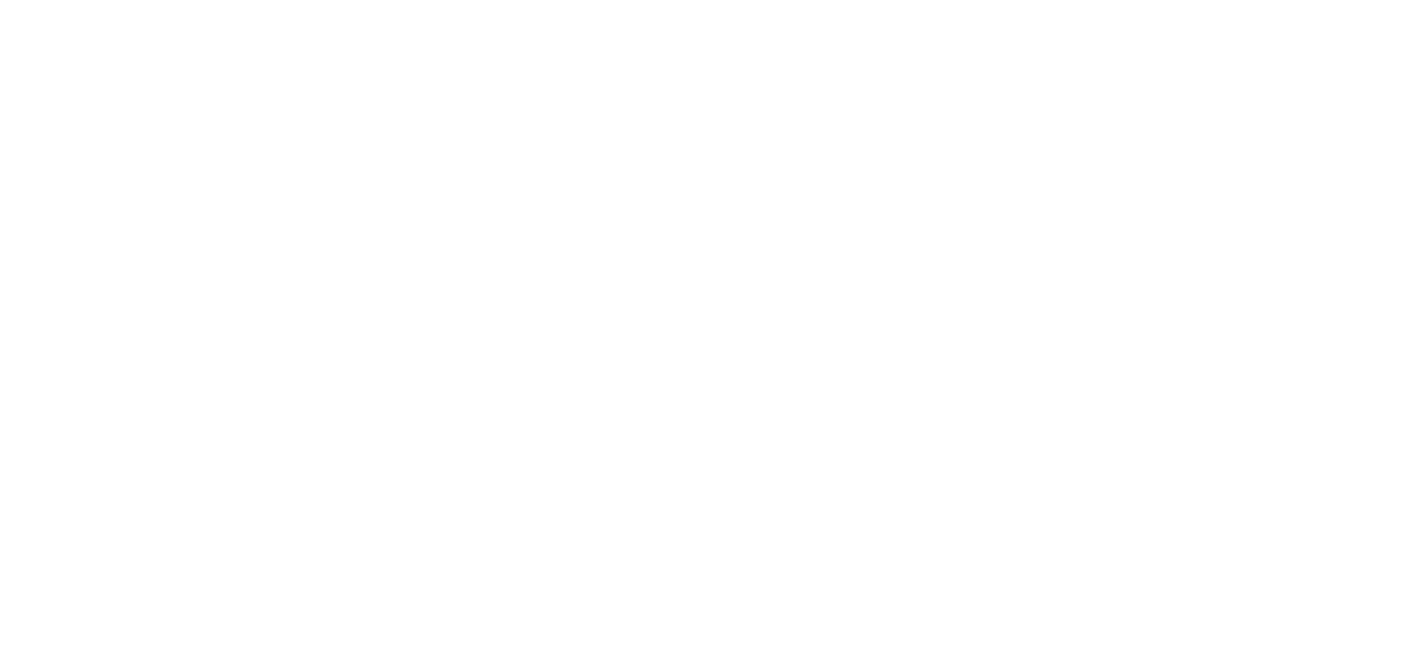 scroll, scrollTop: 0, scrollLeft: 0, axis: both 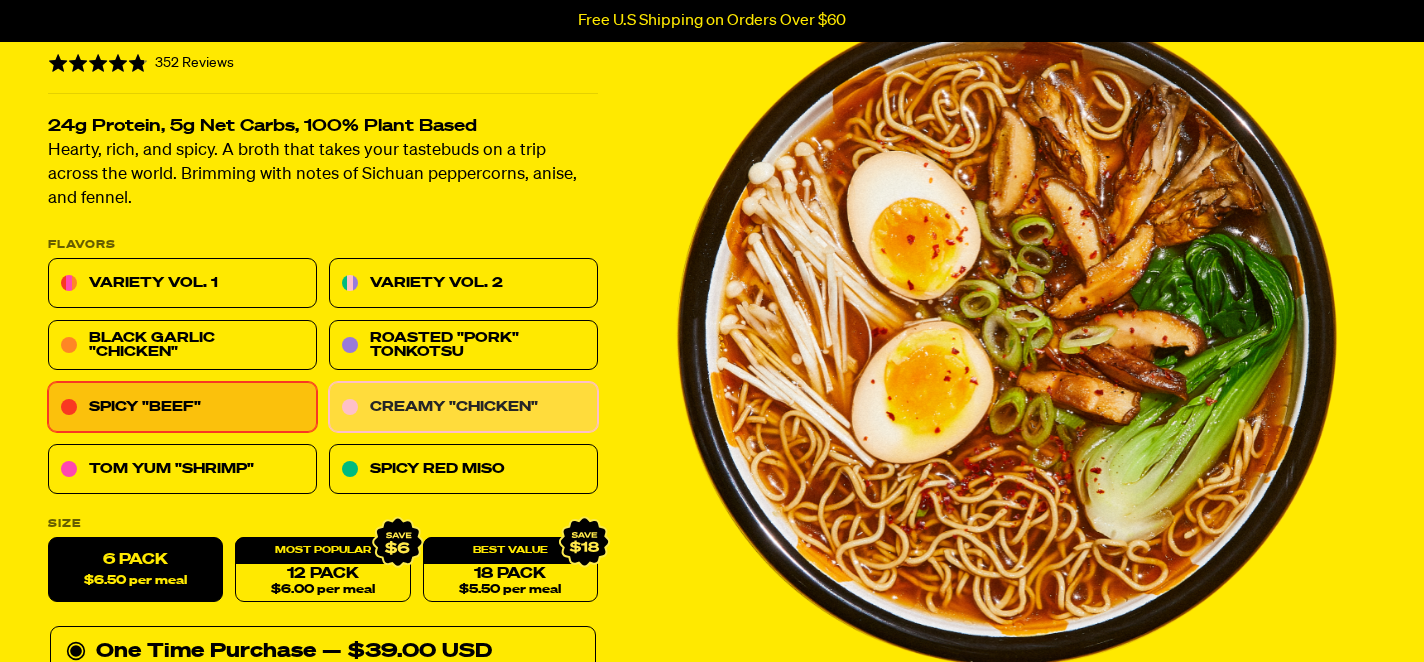 click on "Creamy "Chicken"" at bounding box center [463, 408] 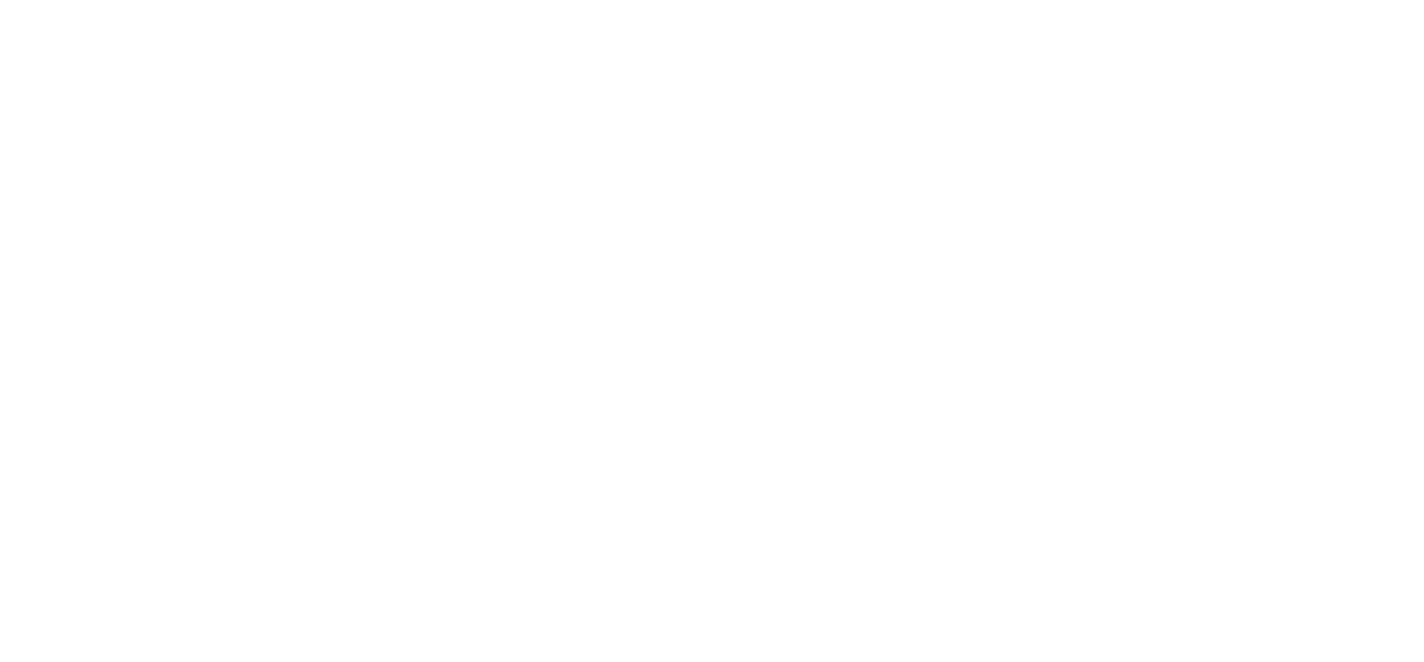 scroll, scrollTop: 0, scrollLeft: 0, axis: both 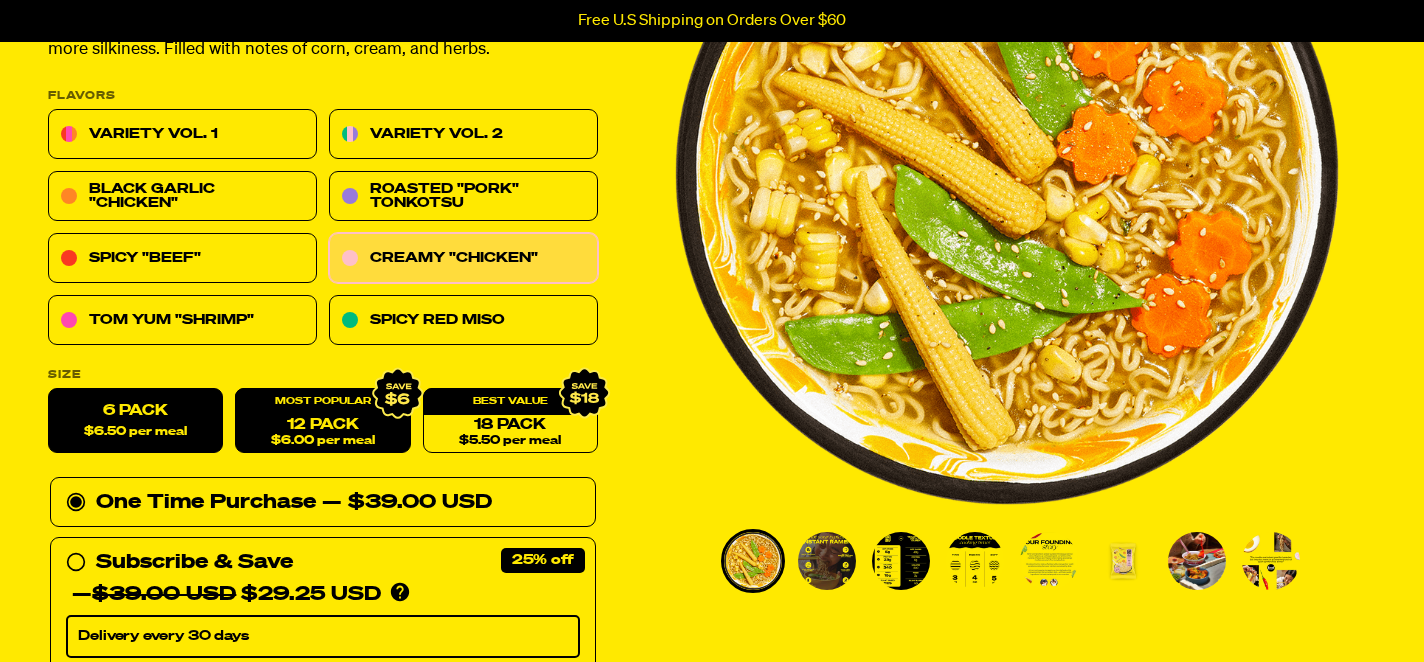 click on "12 Pack  $6.00 per meal" at bounding box center [322, 421] 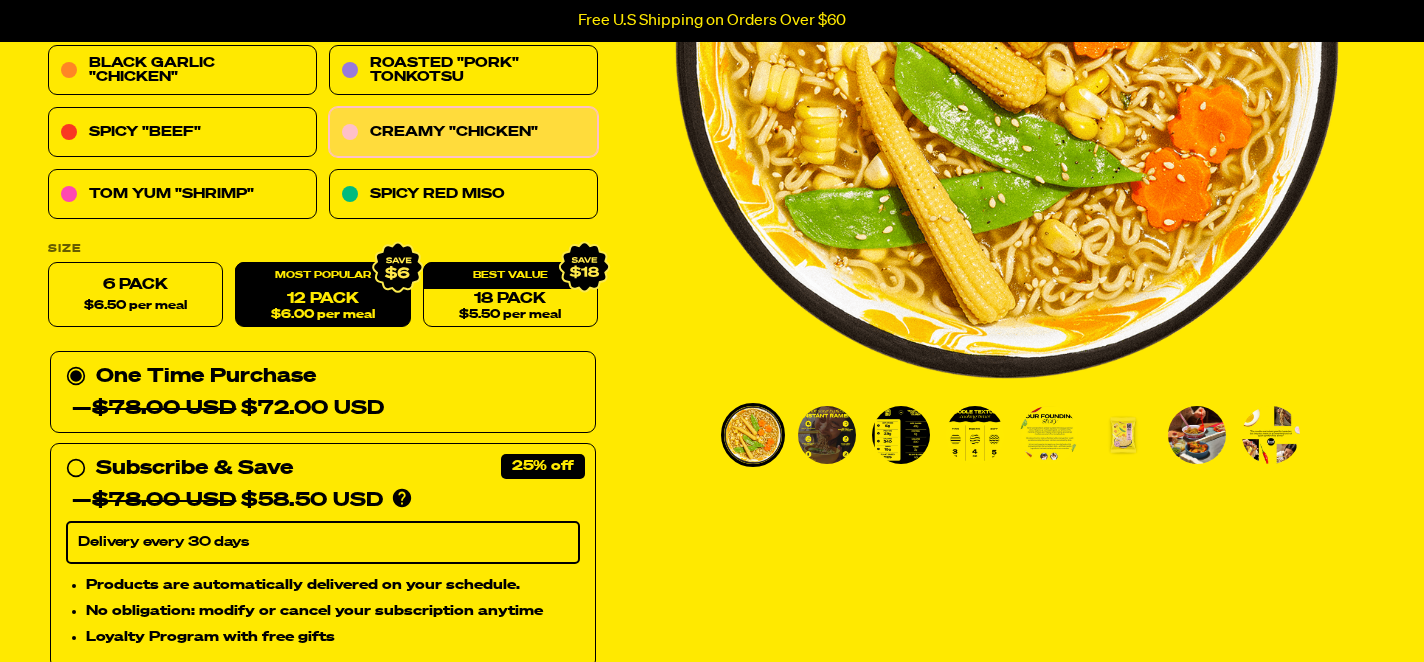 scroll, scrollTop: 422, scrollLeft: 0, axis: vertical 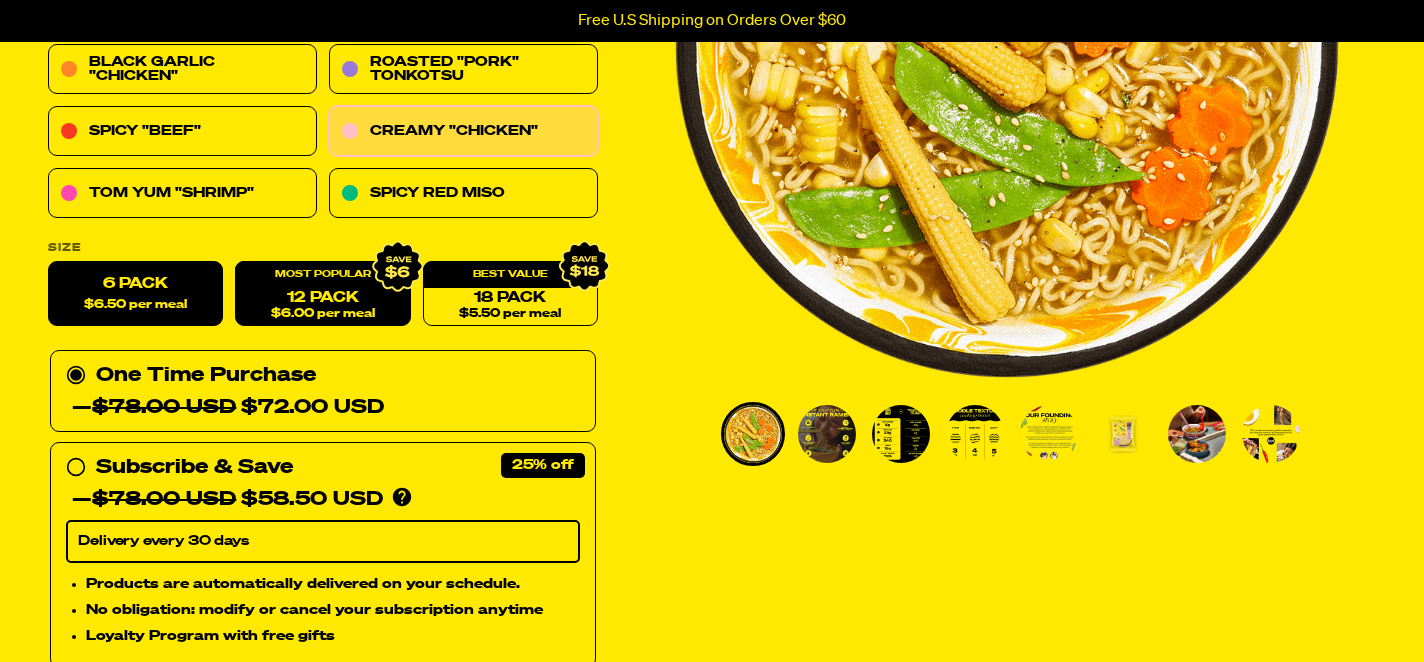 click on "$6.50 per meal" at bounding box center (135, 305) 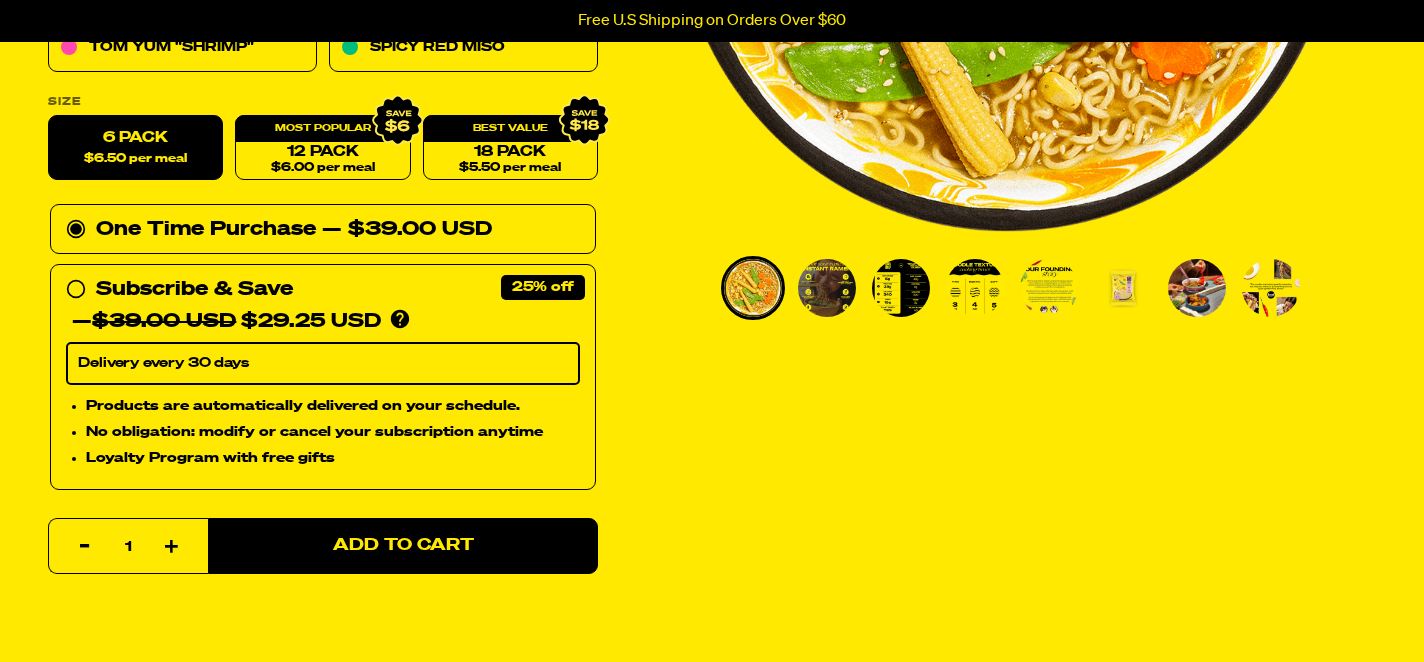 scroll, scrollTop: 570, scrollLeft: 0, axis: vertical 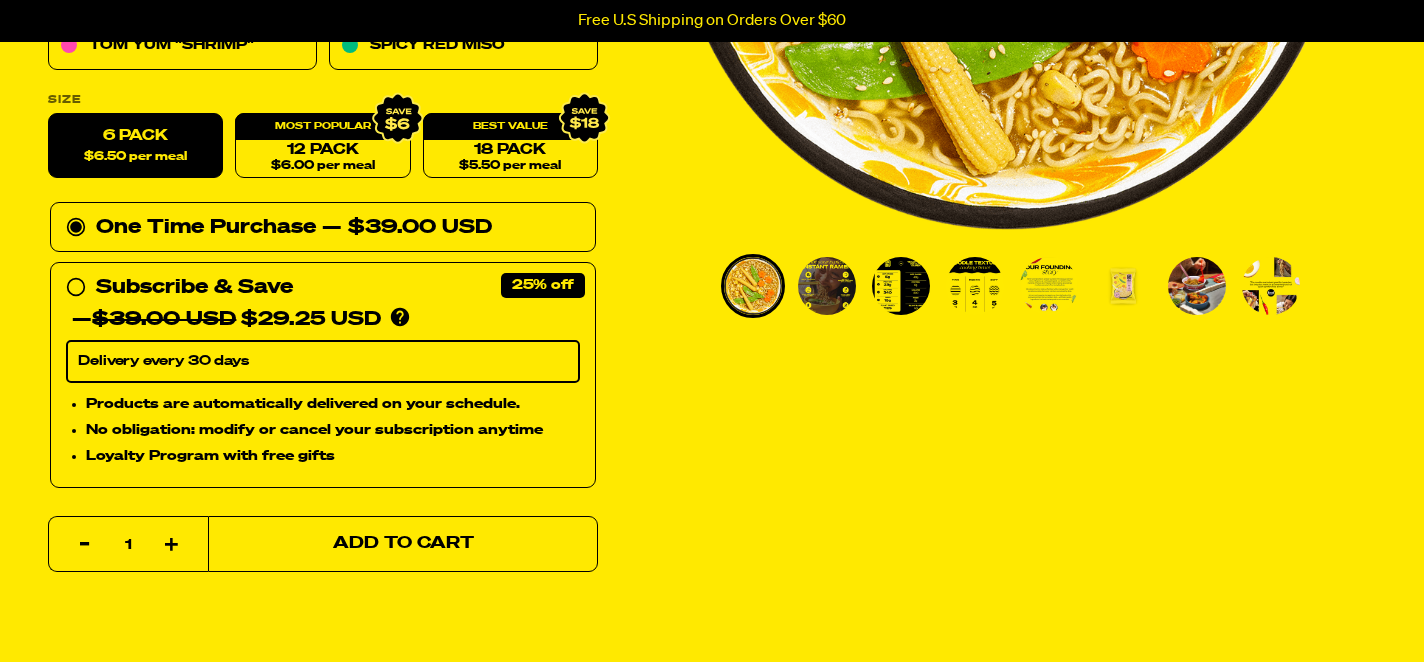 click on "Add to Cart" at bounding box center [403, 544] 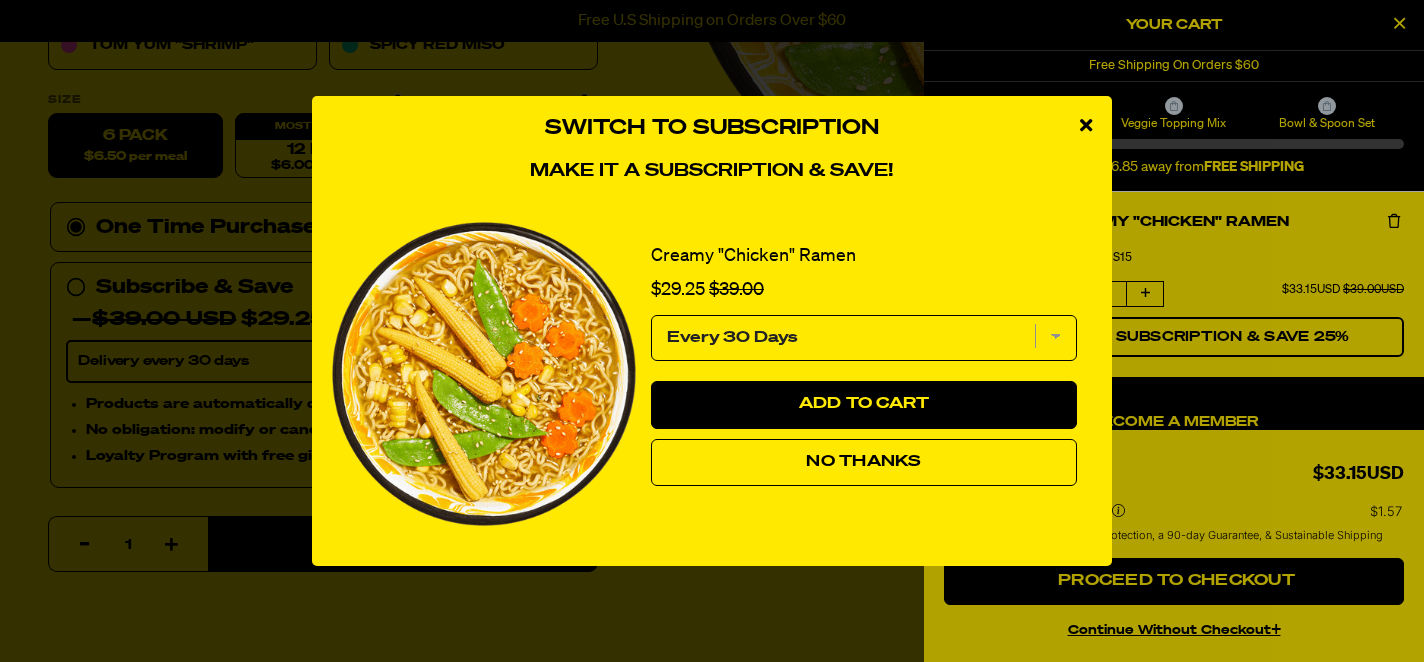 click on "No Thanks" at bounding box center (864, 463) 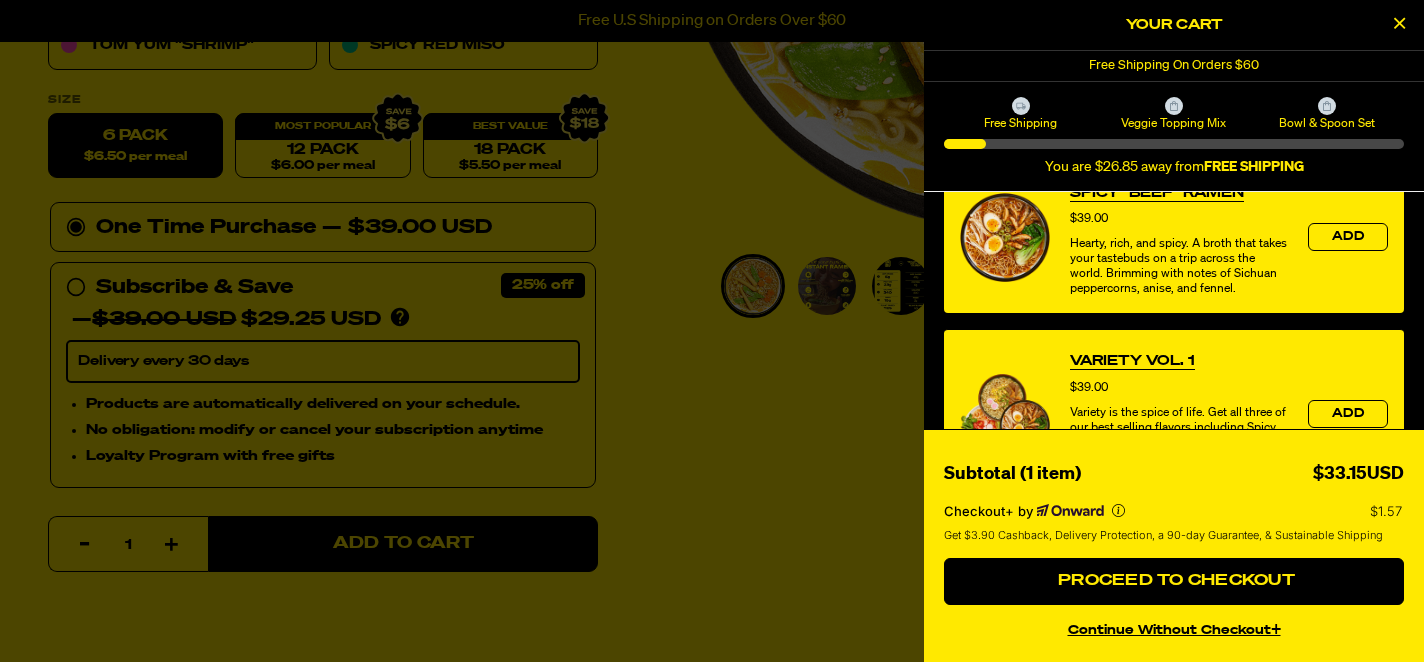 scroll, scrollTop: 520, scrollLeft: 0, axis: vertical 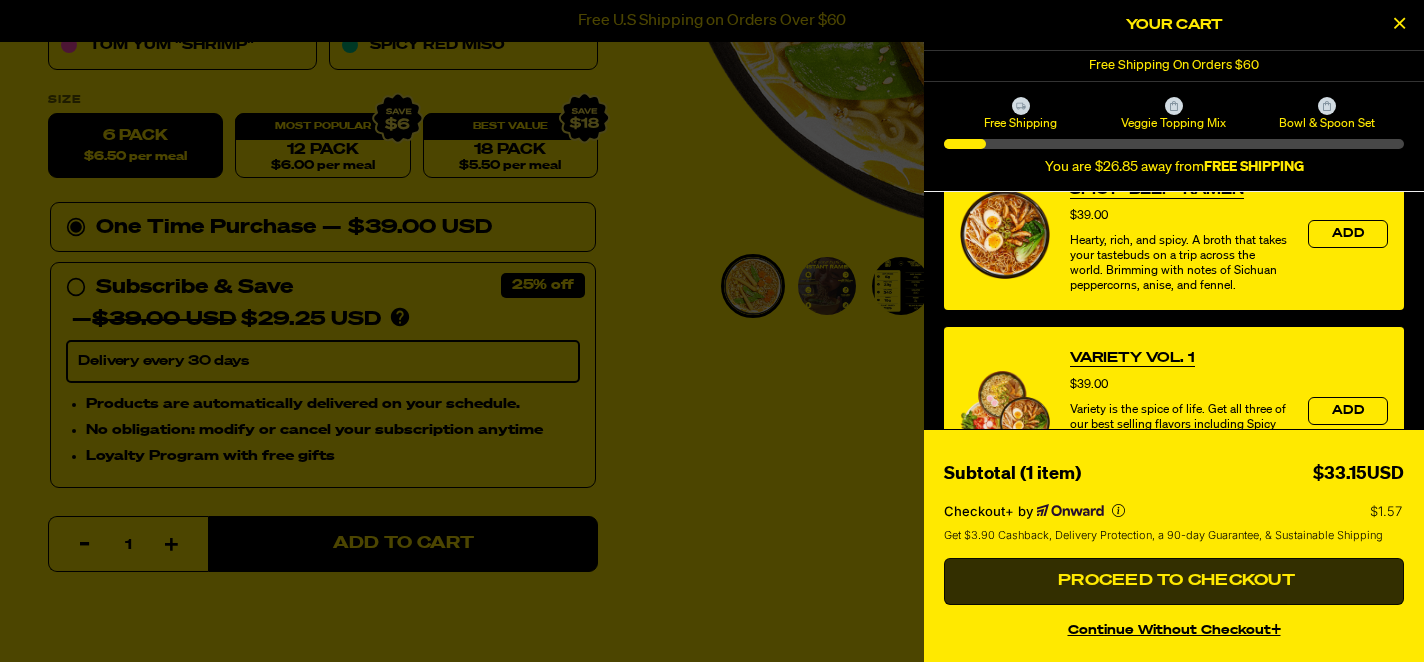 click on "Proceed to Checkout" at bounding box center (1174, 581) 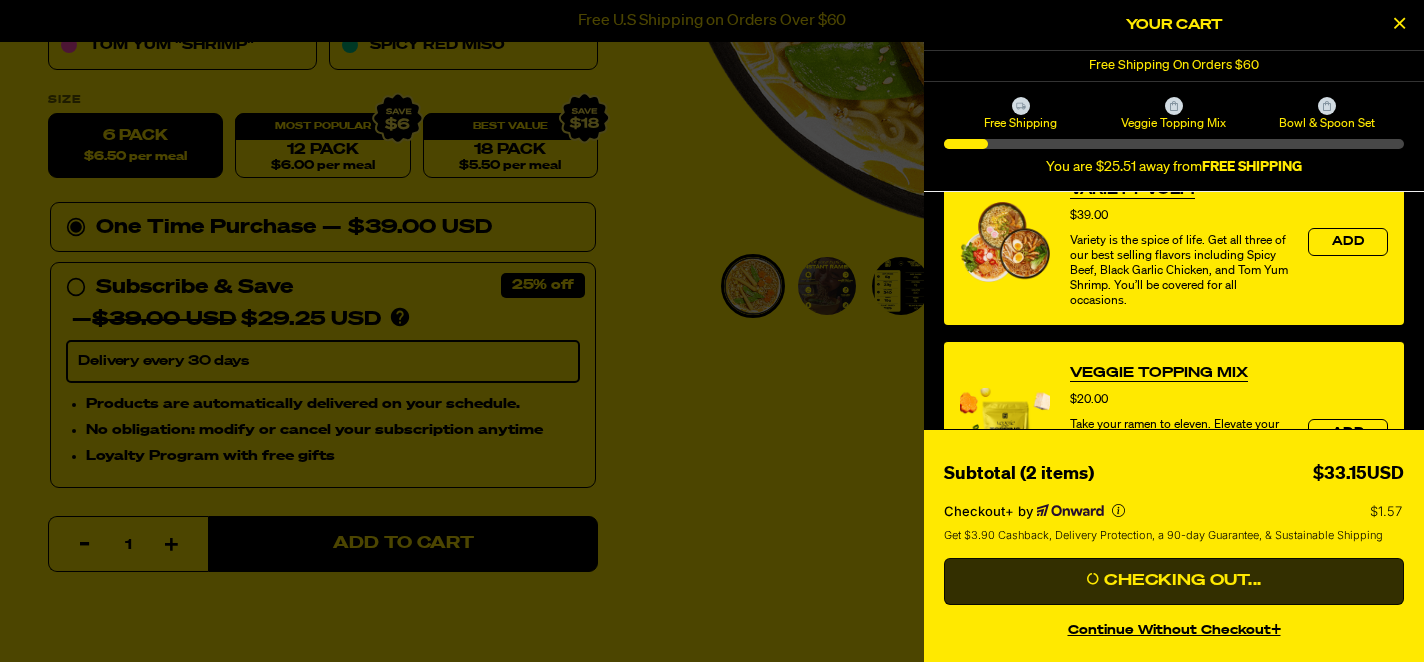 scroll, scrollTop: 474, scrollLeft: 0, axis: vertical 